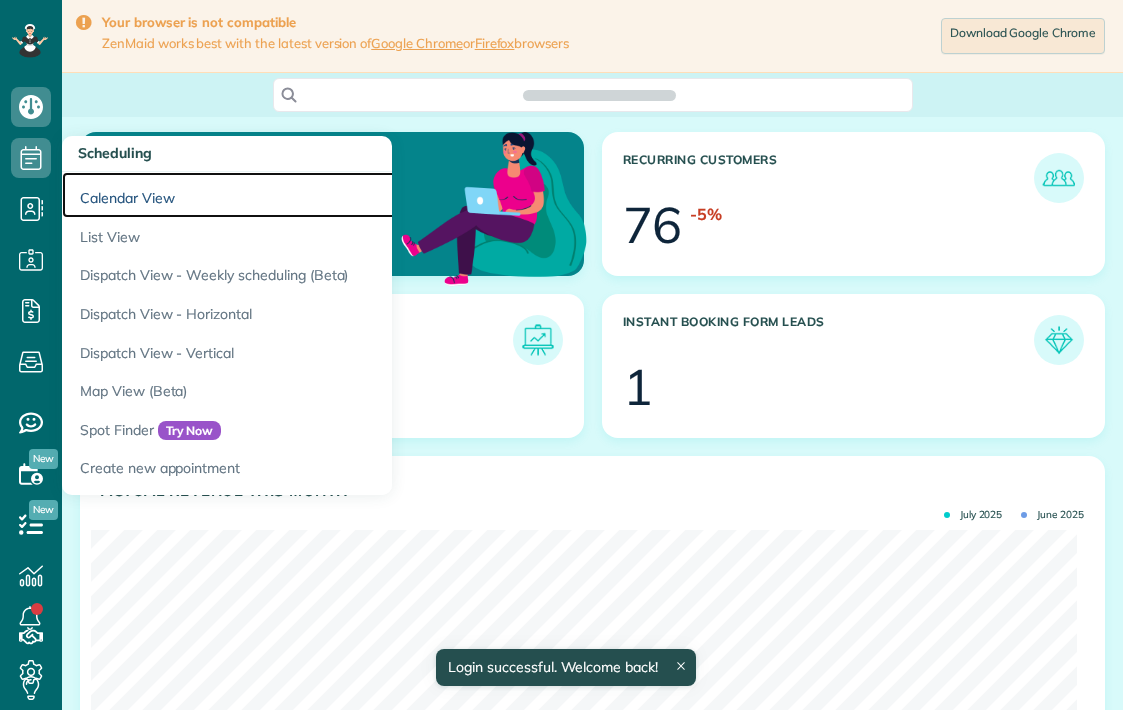 click on "Calendar View" at bounding box center (312, 195) 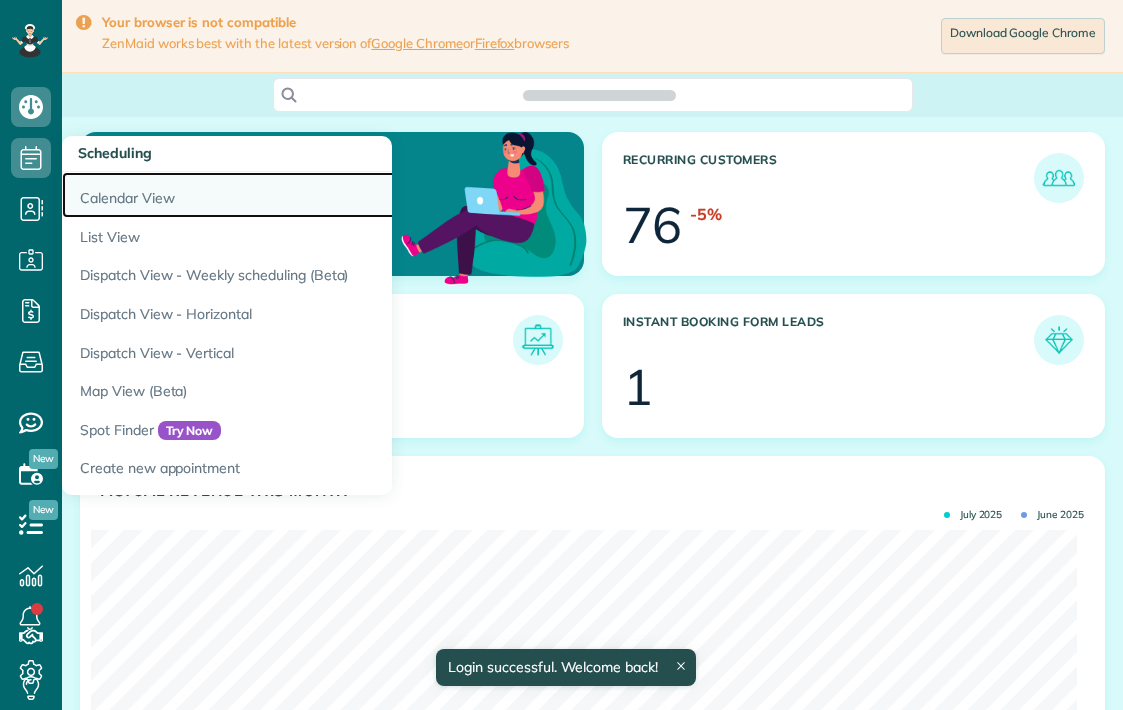 scroll, scrollTop: 0, scrollLeft: 0, axis: both 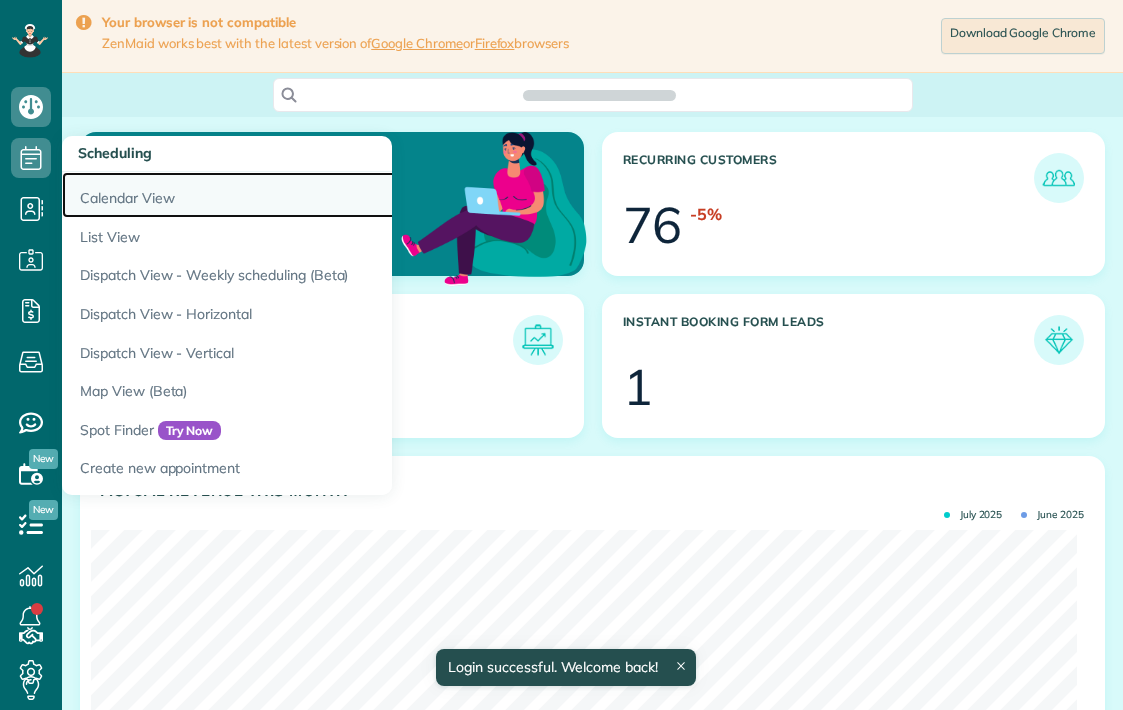 click on "Calendar View" 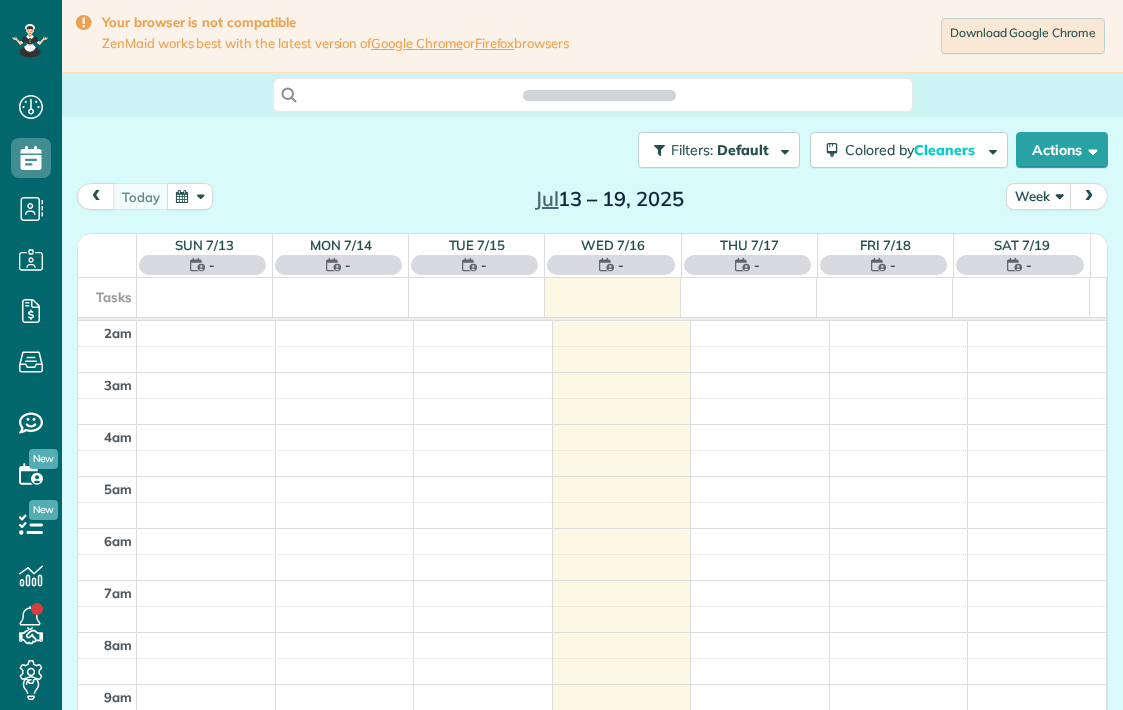 scroll, scrollTop: 0, scrollLeft: 0, axis: both 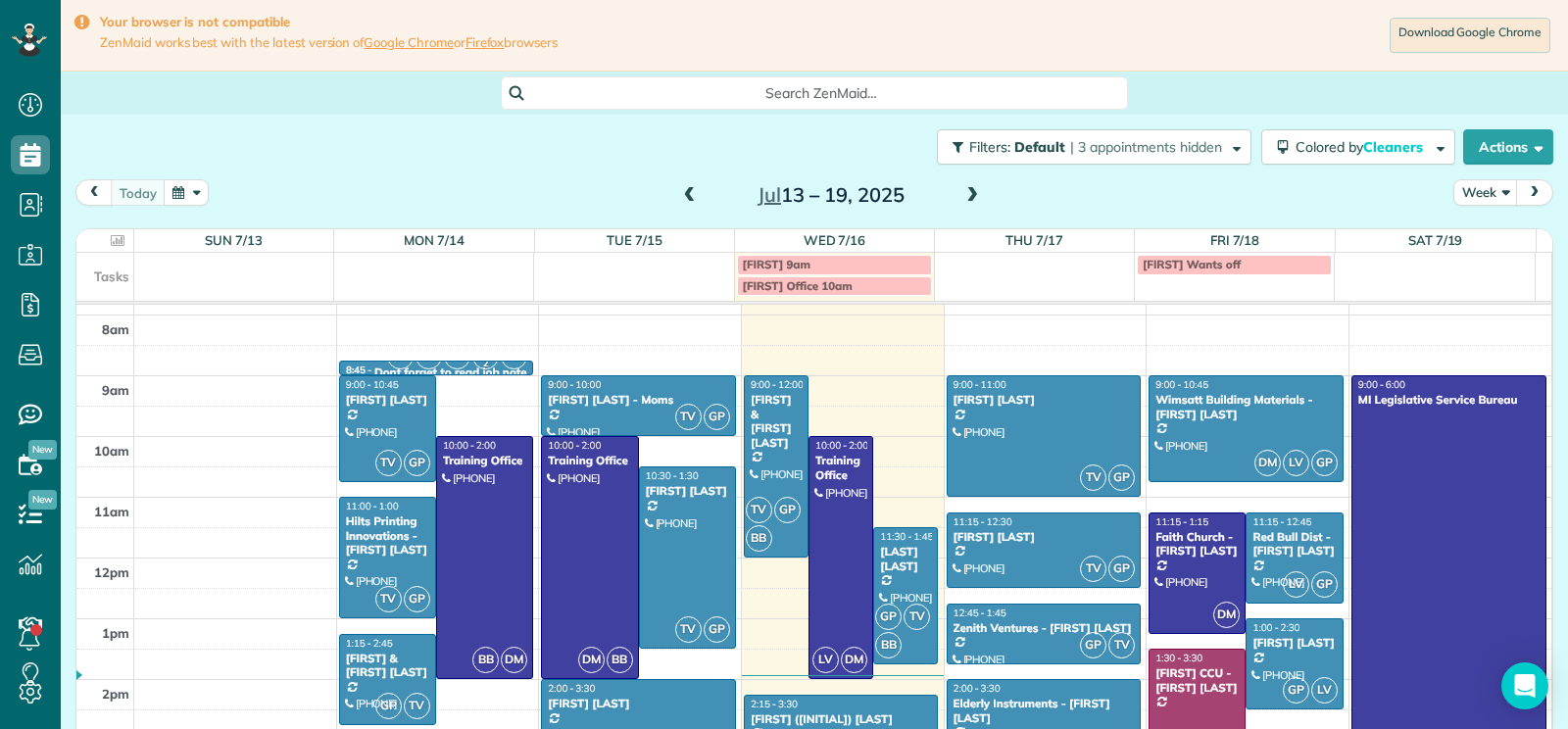 click at bounding box center [843, 451] 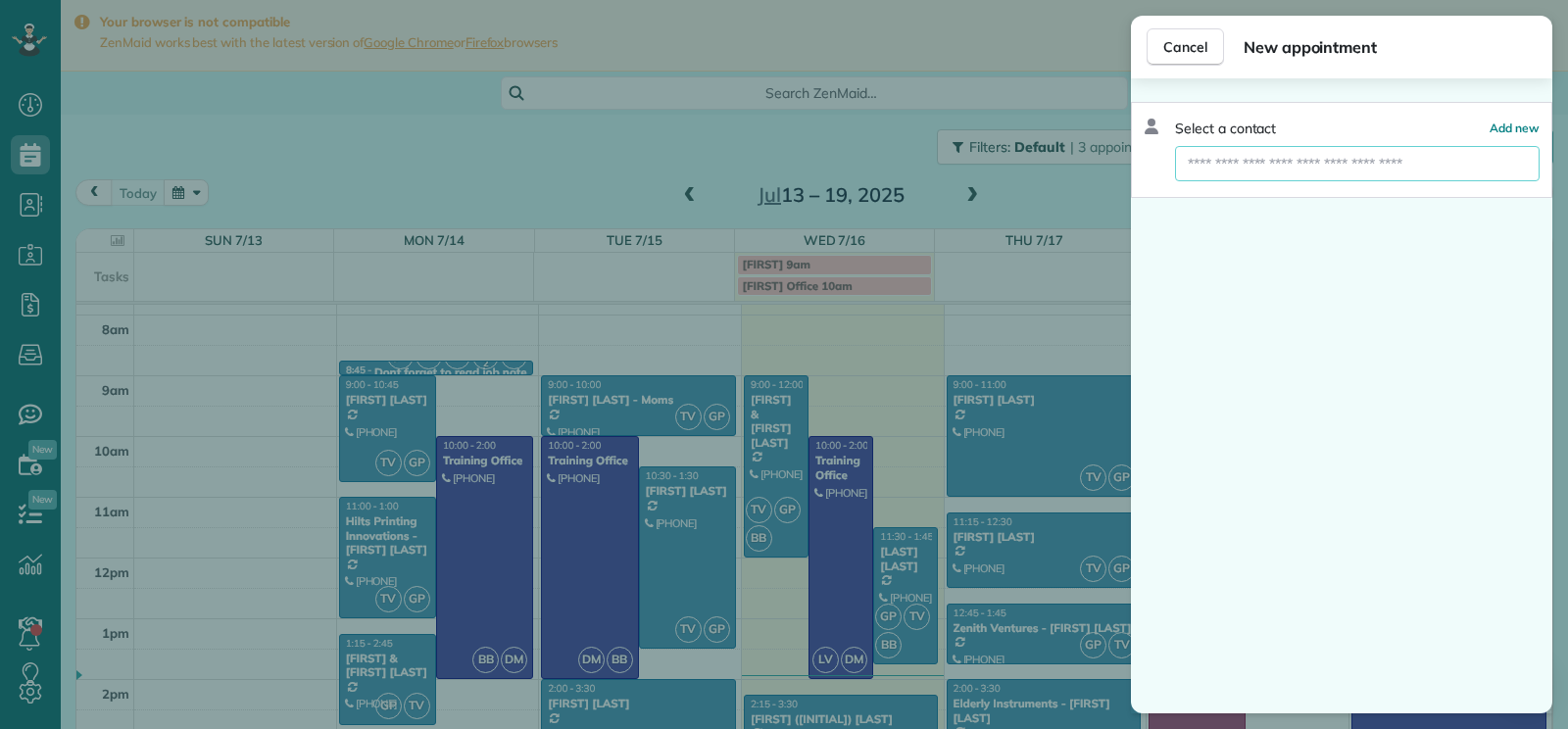 click at bounding box center (1357, 164) 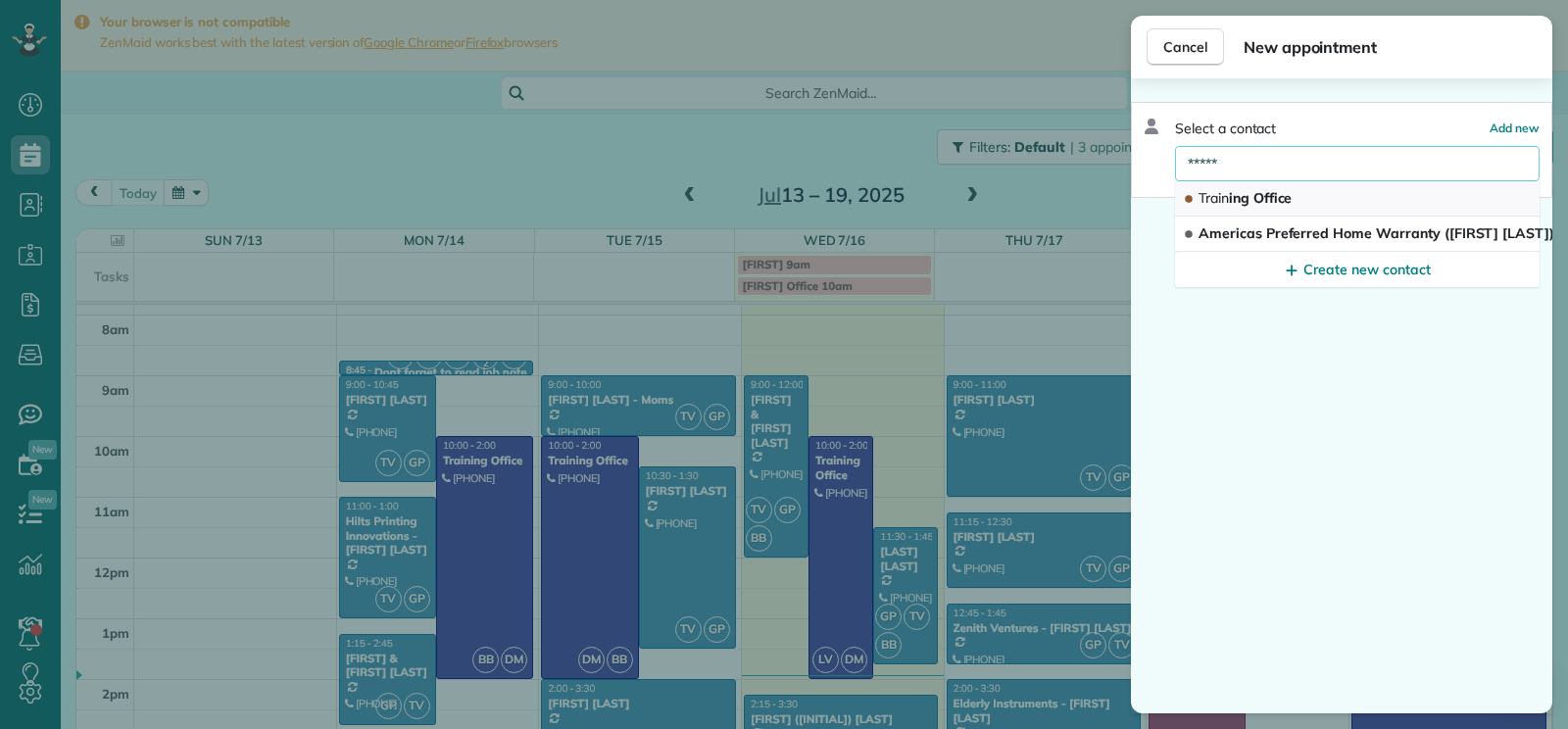 type on "*****" 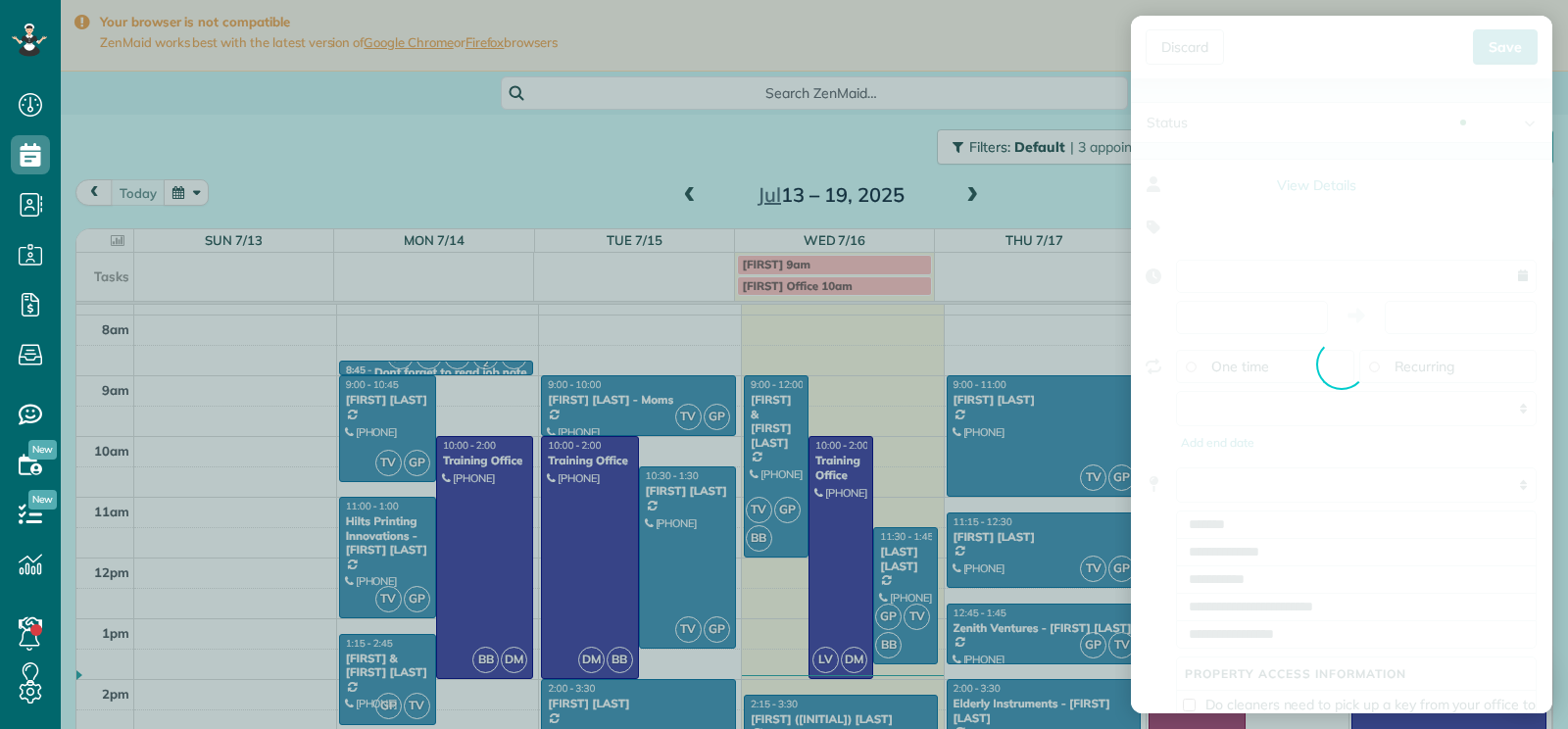 type on "**********" 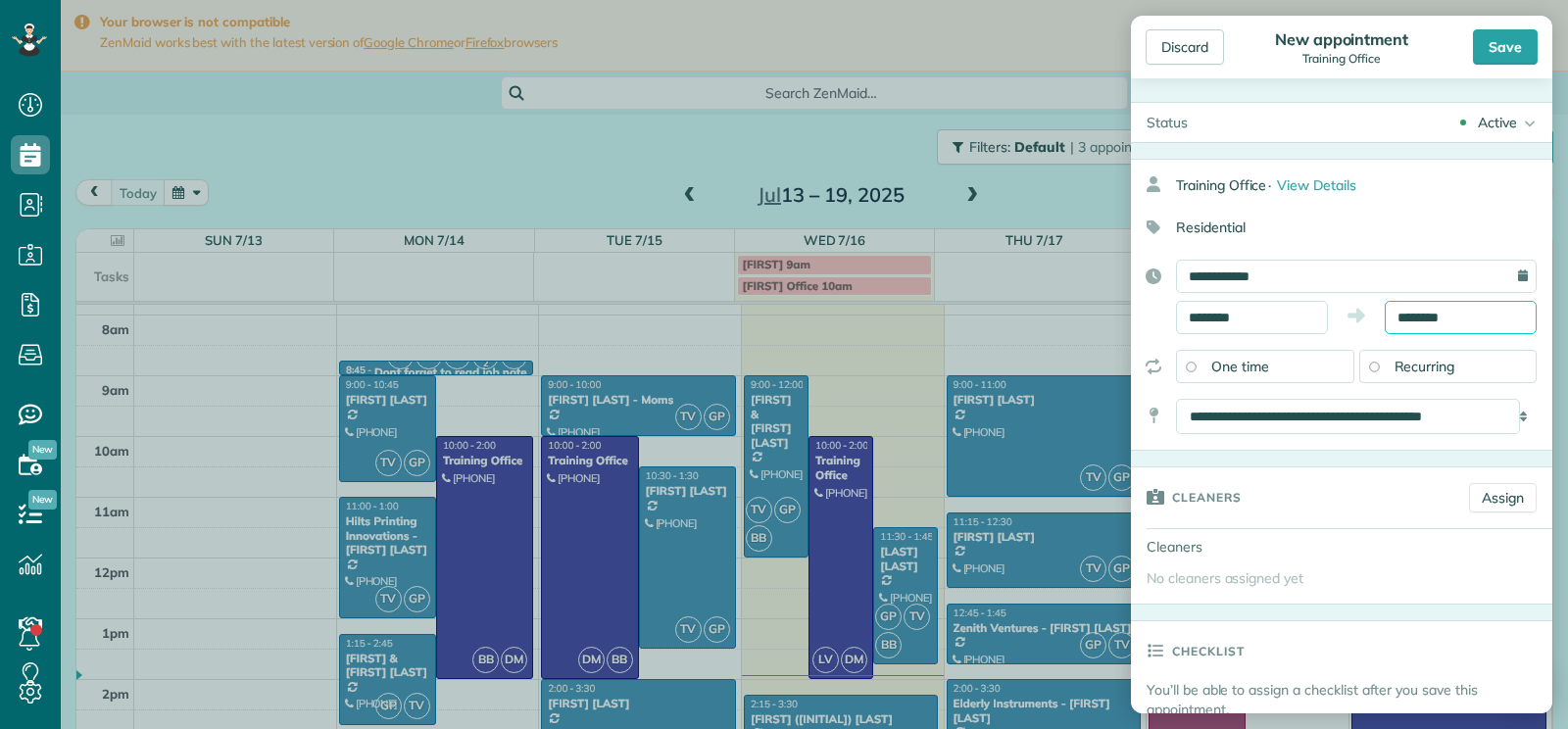 click on "********" at bounding box center (1460, 317) 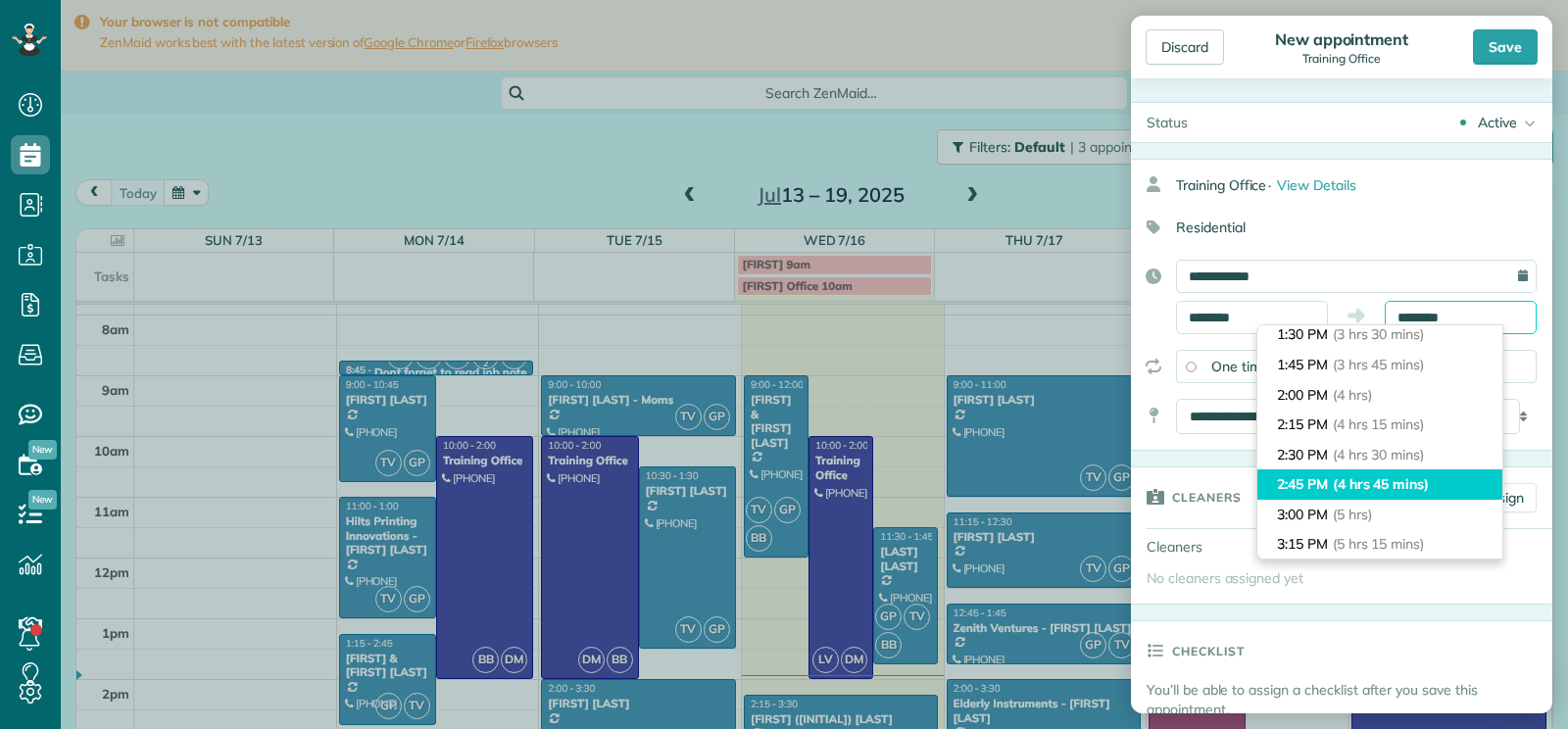 scroll, scrollTop: 392, scrollLeft: 0, axis: vertical 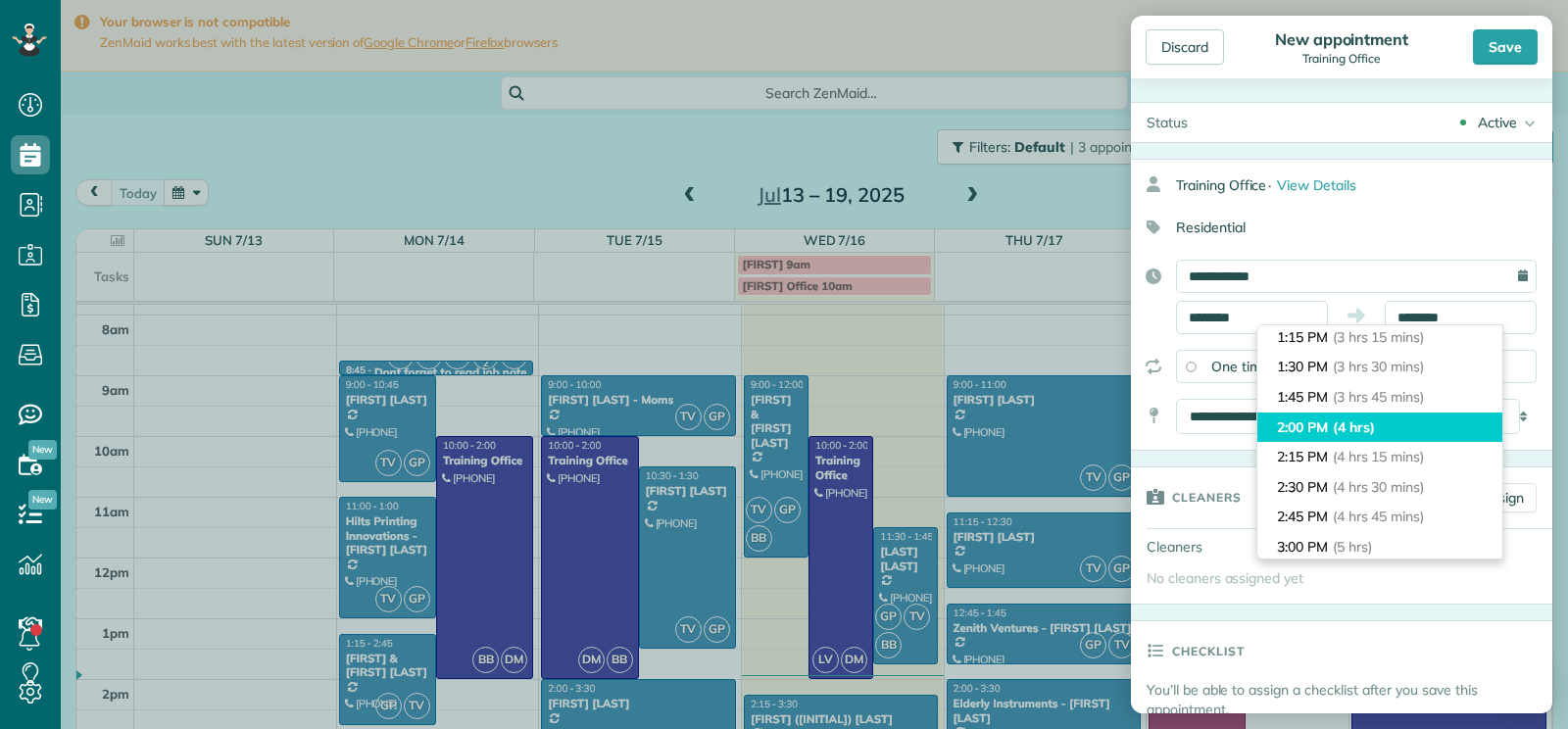 type on "*******" 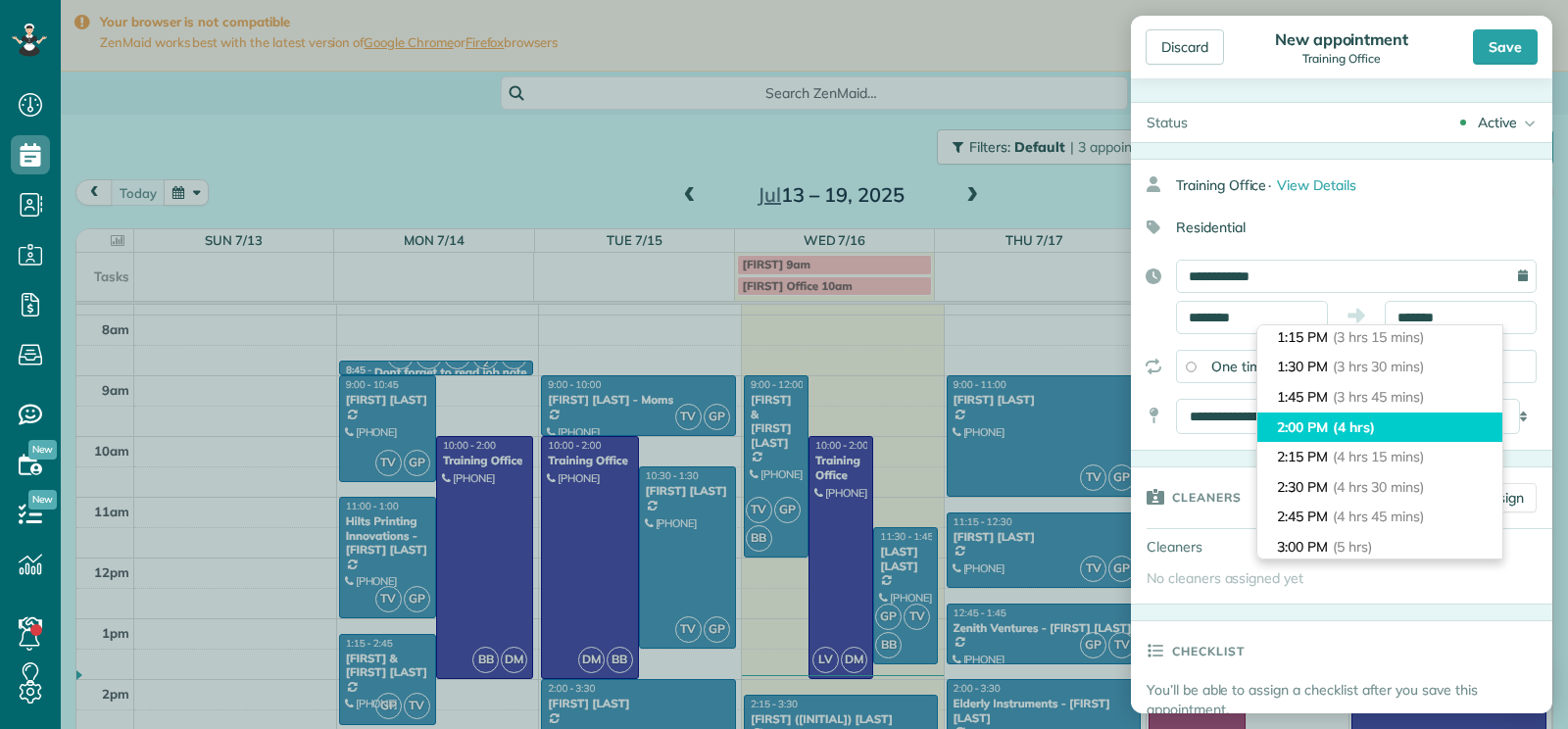 click on "2:00 PM  (4 hrs)" at bounding box center [1380, 427] 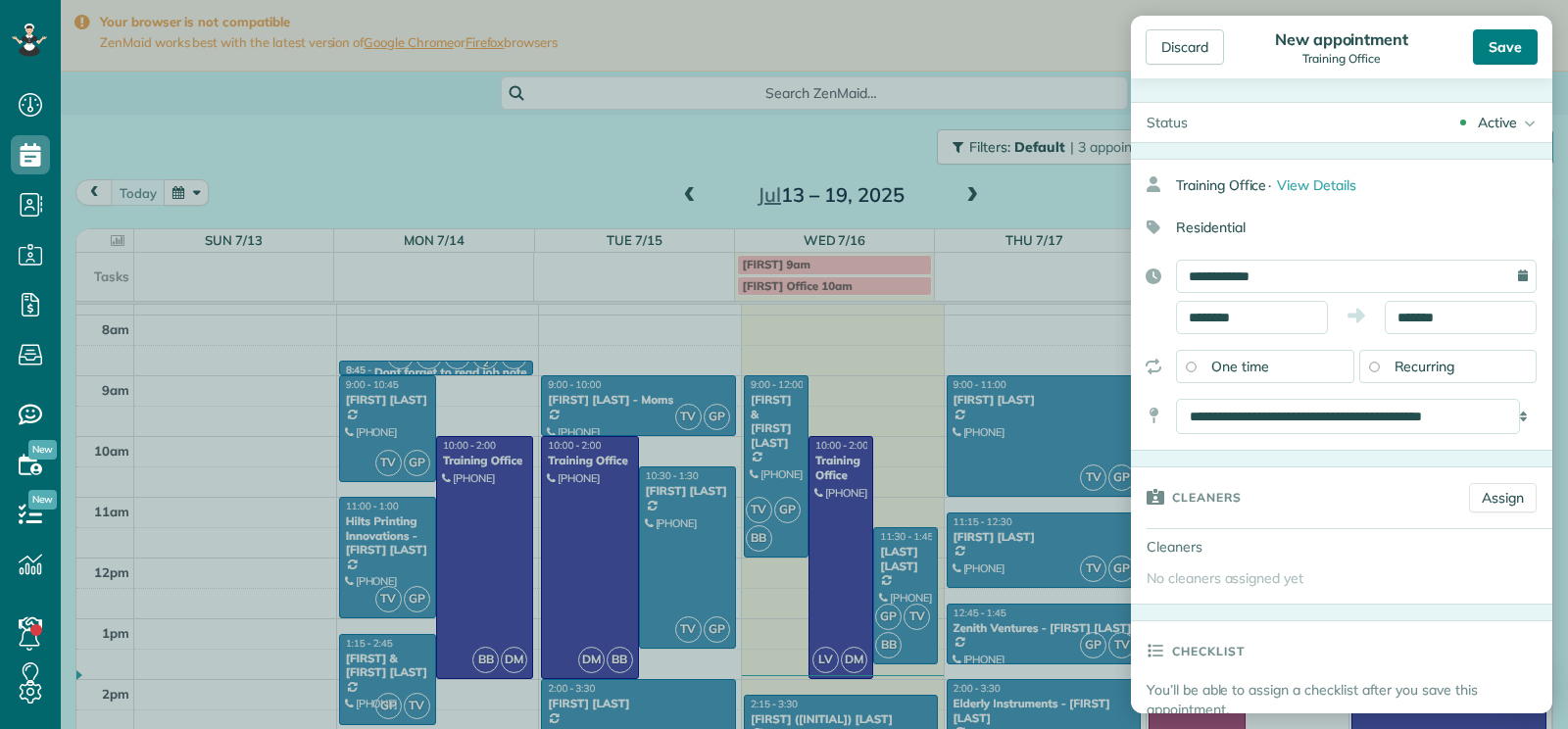 click on "Save" at bounding box center (1505, 47) 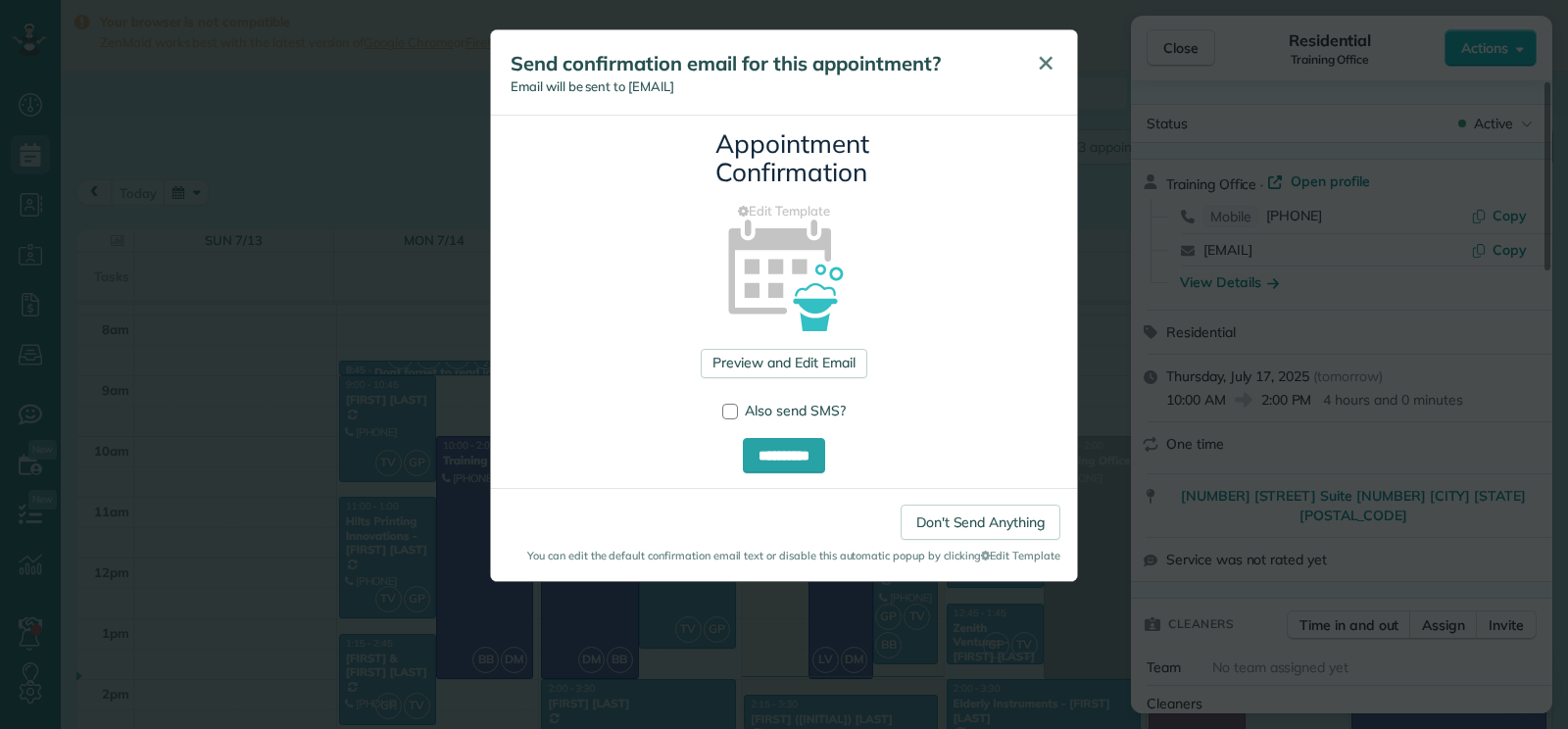 click on "✕" at bounding box center [1046, 63] 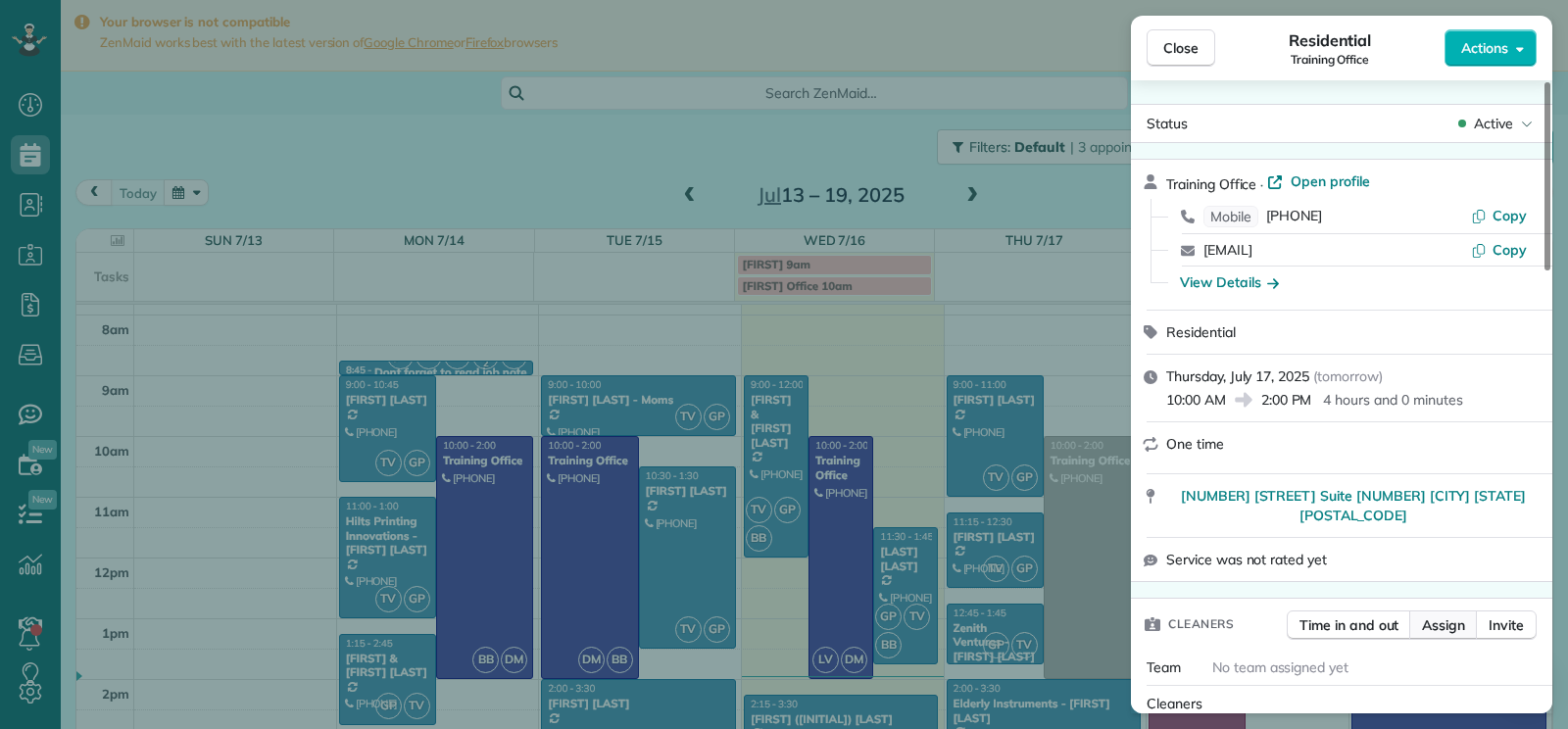 click on "Assign" at bounding box center (1444, 625) 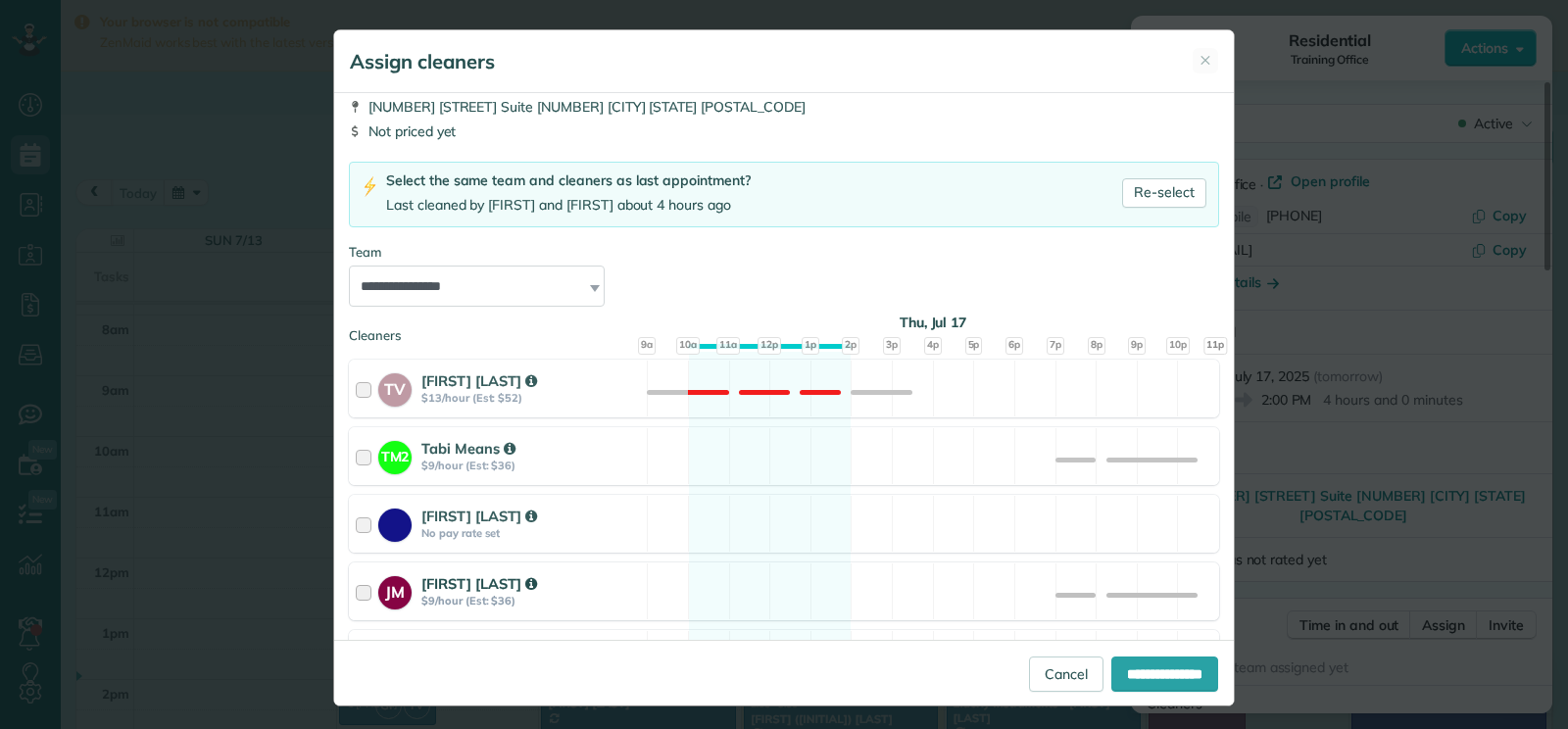 scroll, scrollTop: 98, scrollLeft: 0, axis: vertical 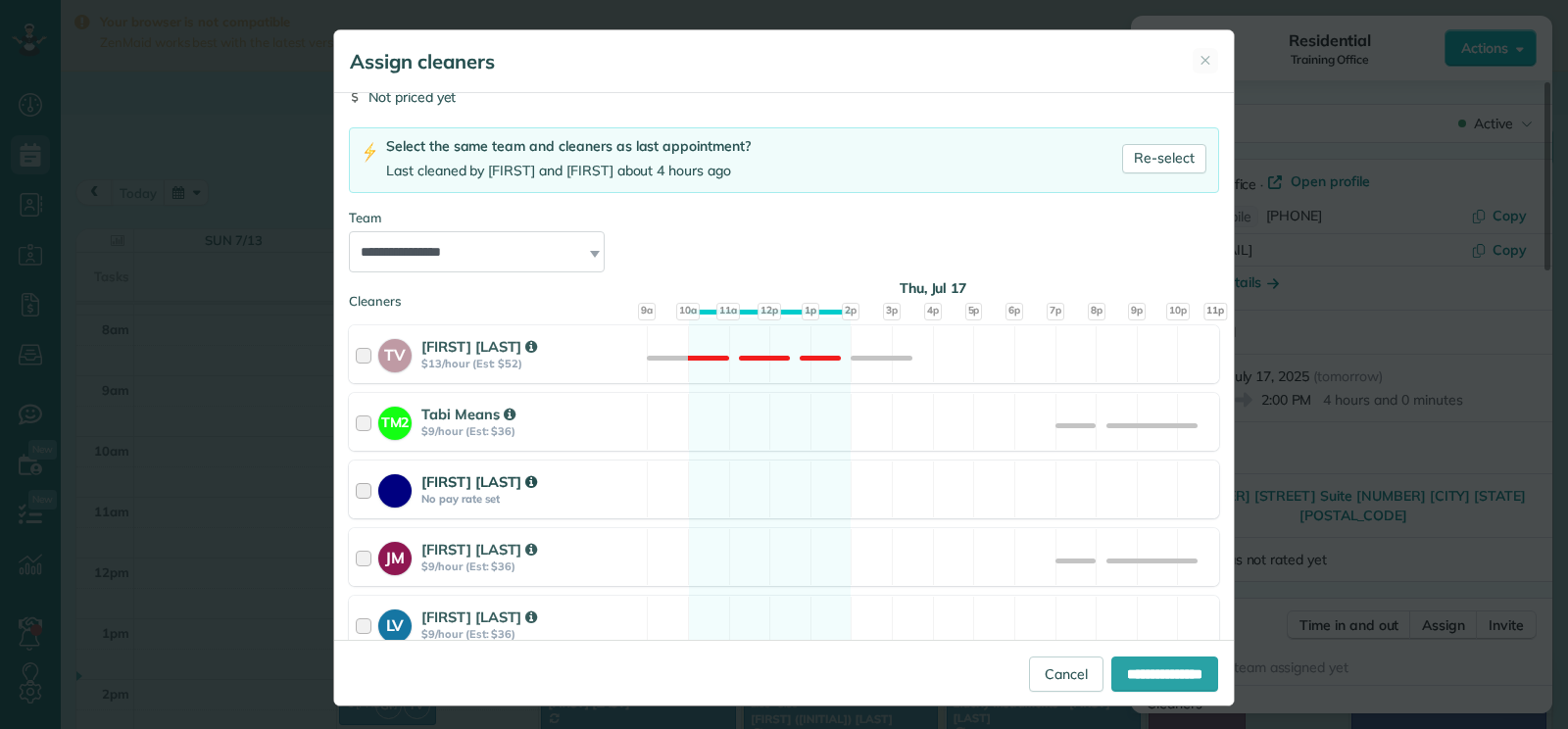 click at bounding box center (367, 489) 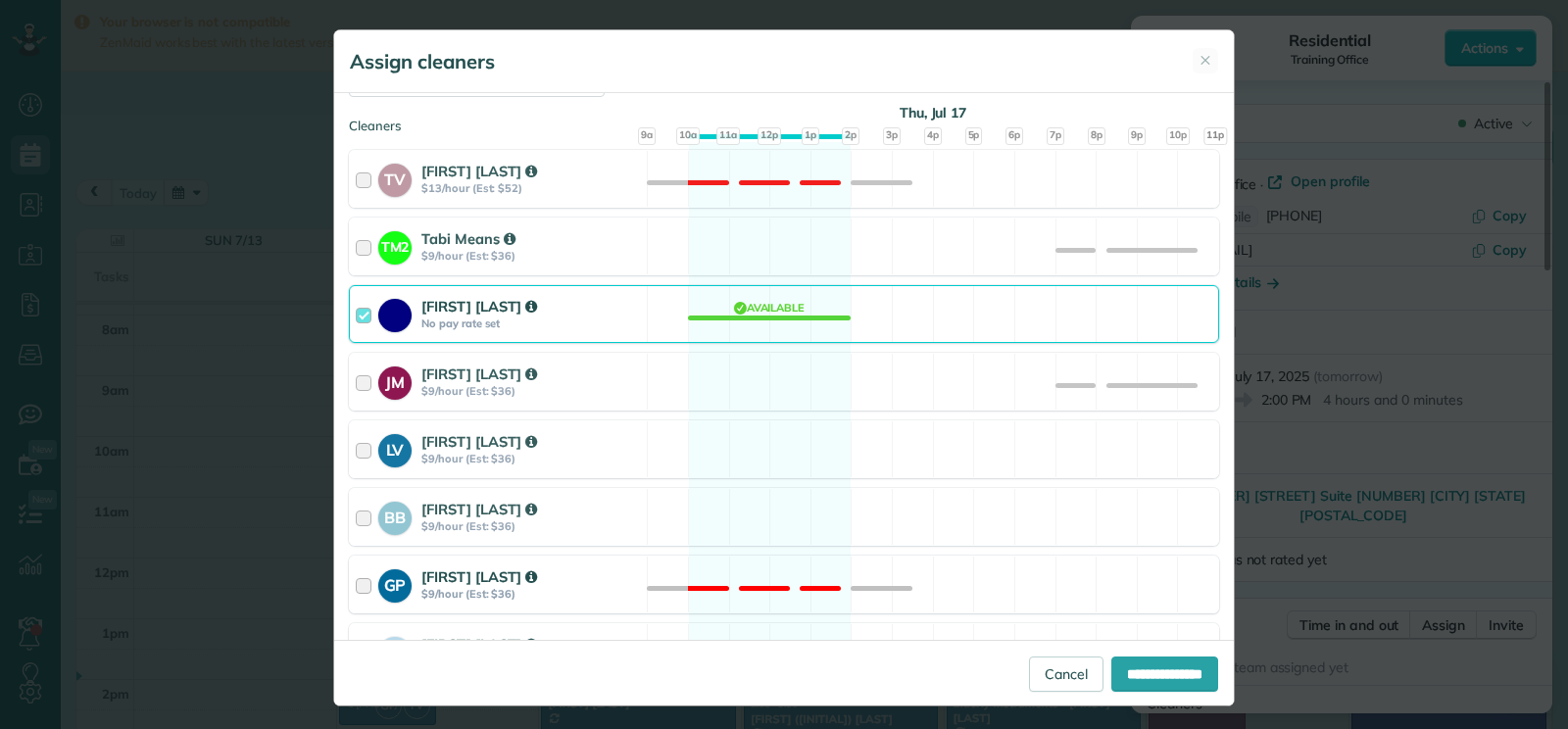 scroll, scrollTop: 294, scrollLeft: 0, axis: vertical 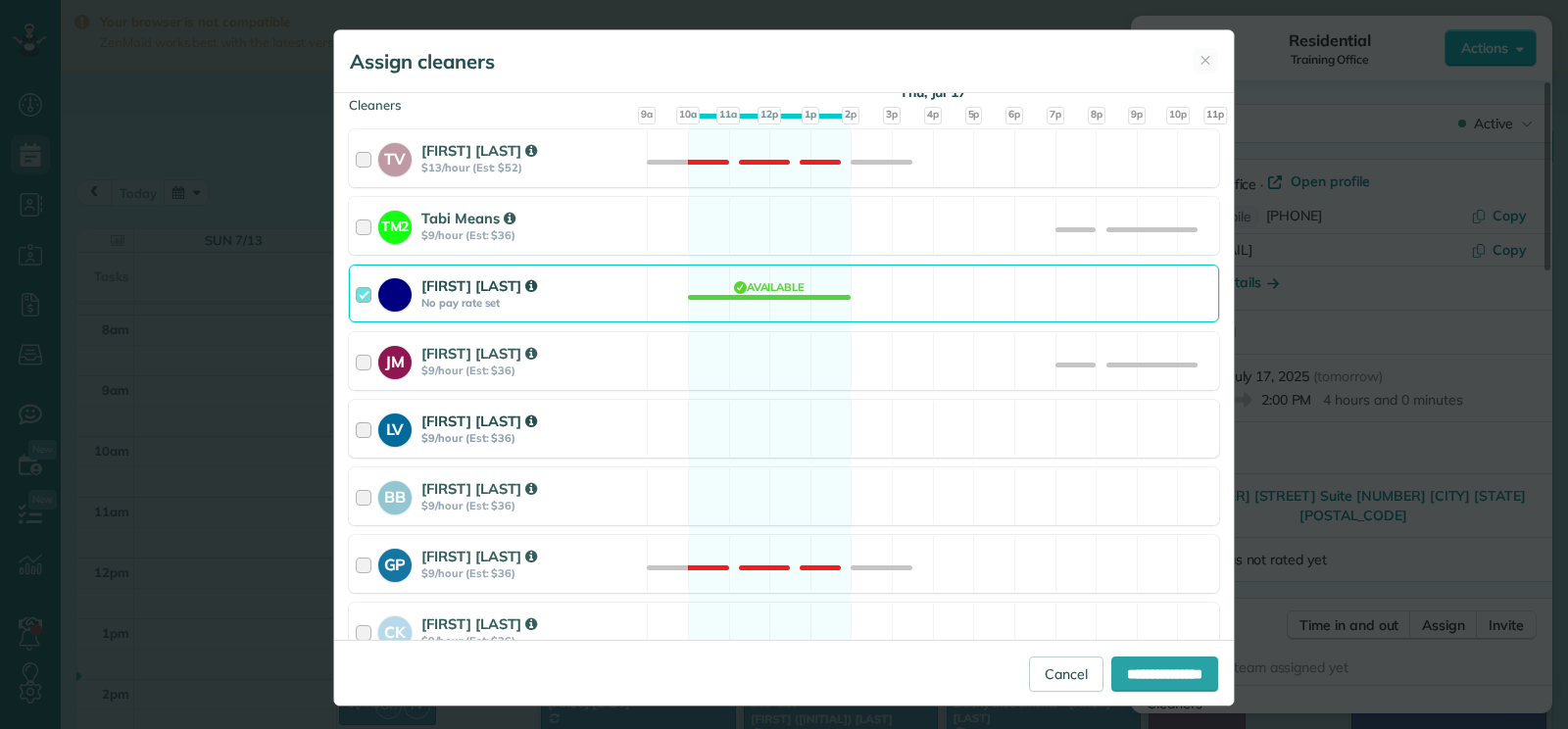 click at bounding box center (367, 428) 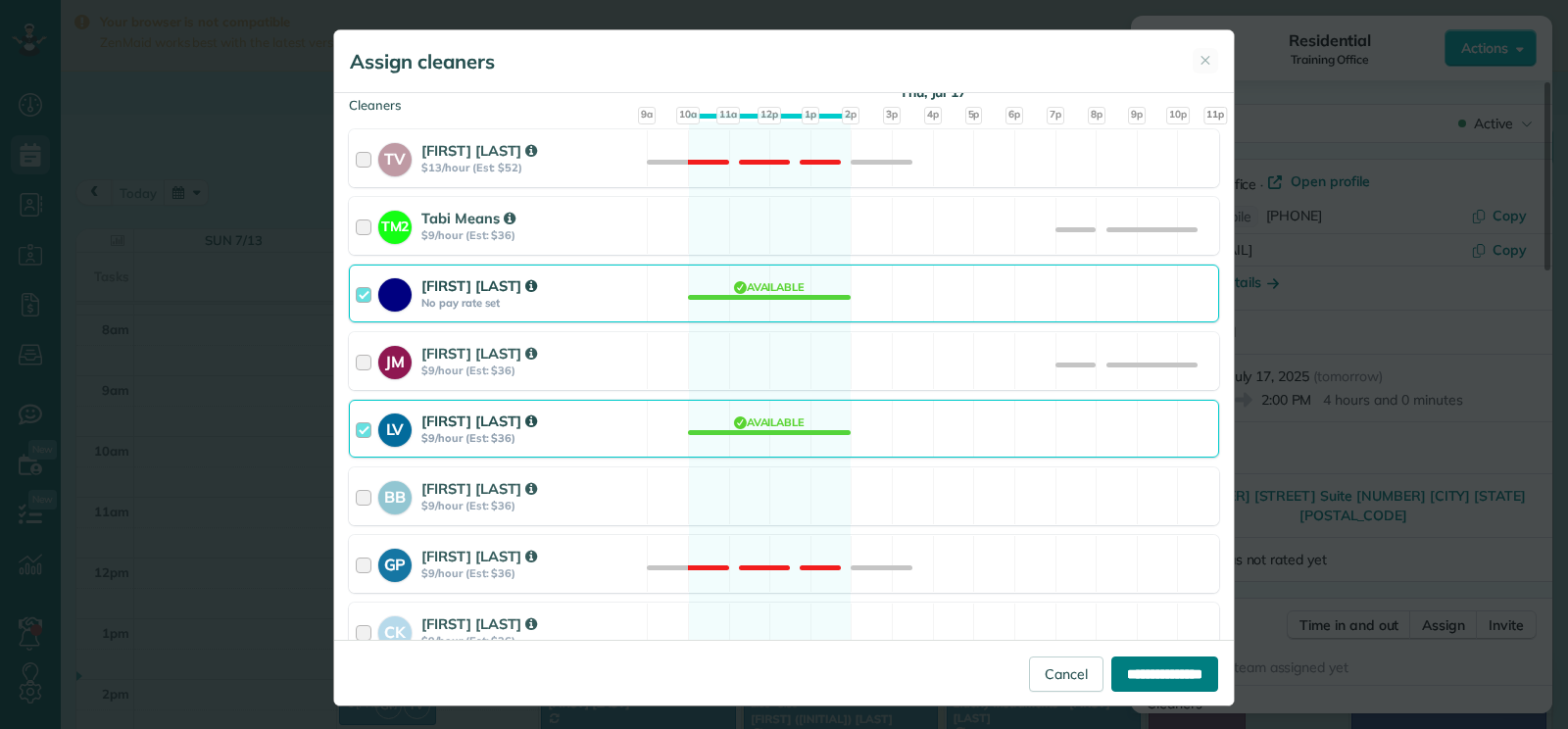 click on "**********" at bounding box center (1164, 674) 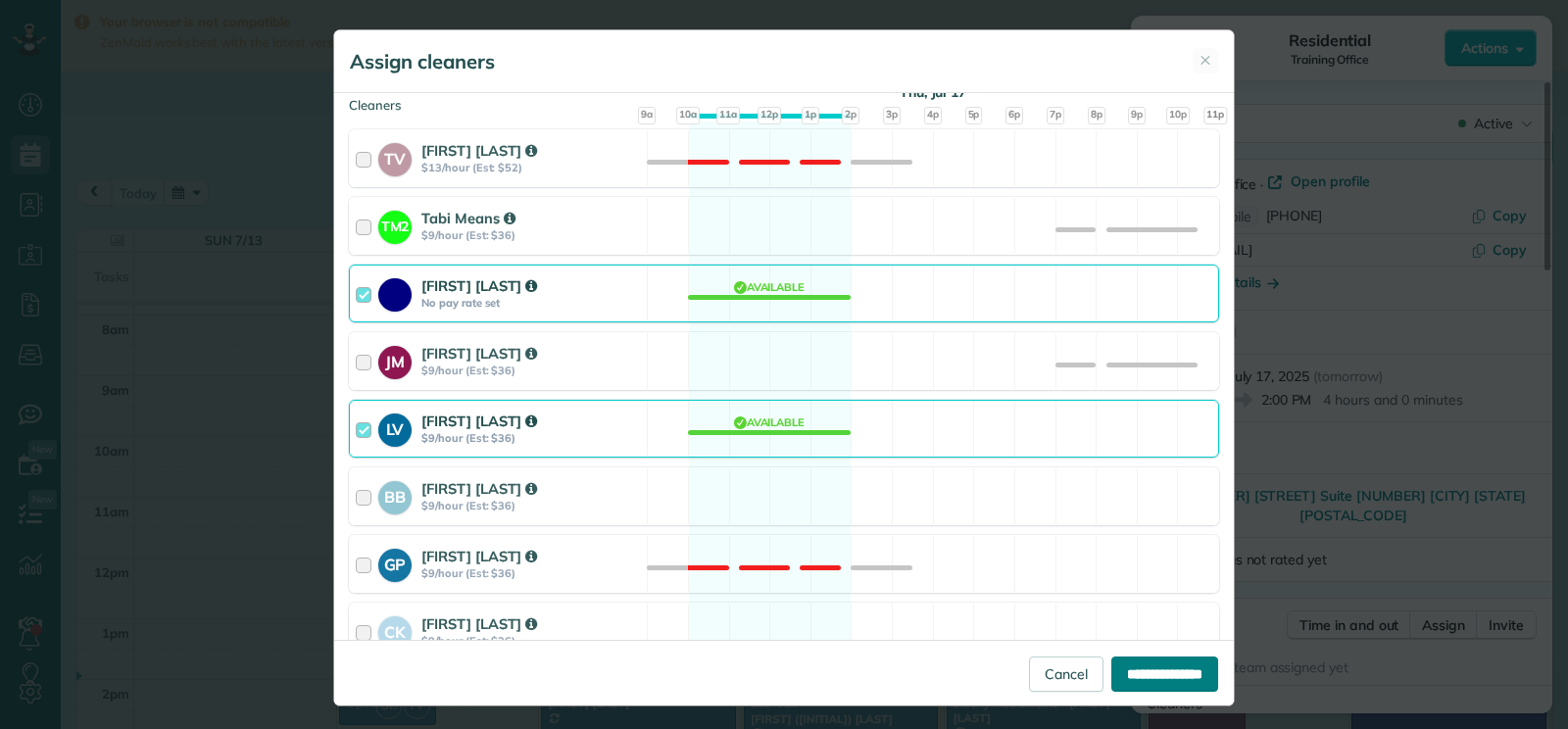 type on "**********" 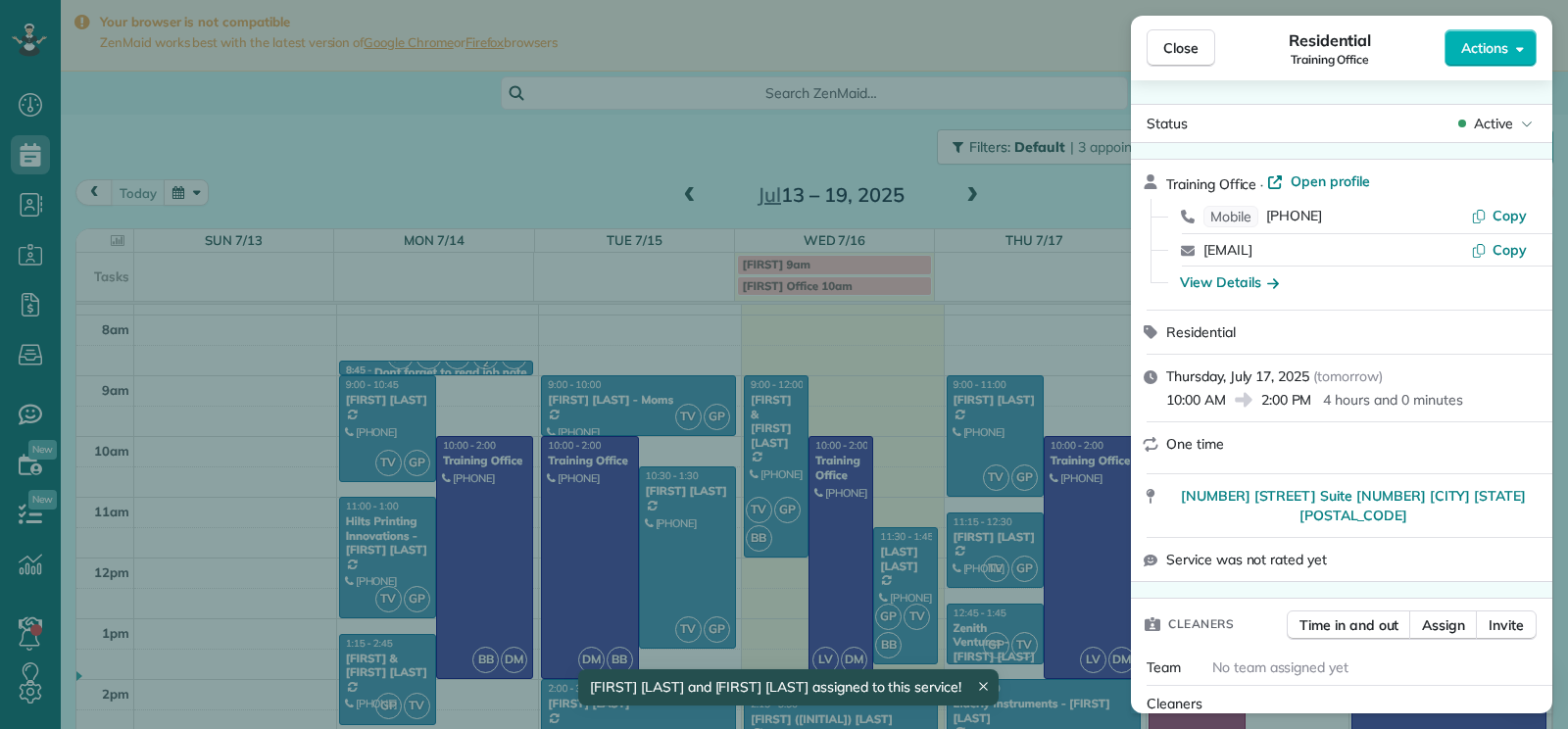 scroll, scrollTop: 98, scrollLeft: 0, axis: vertical 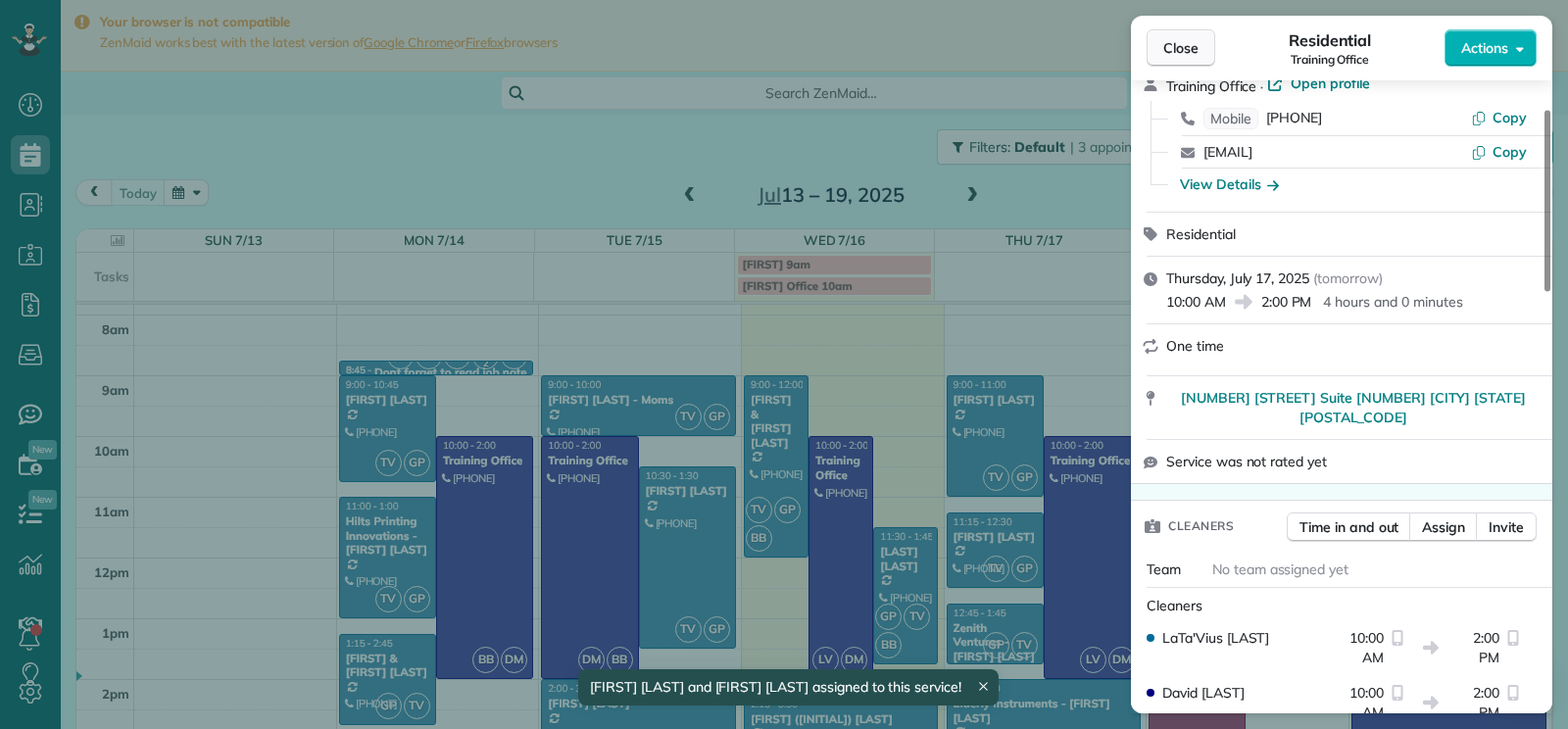 click on "Close" at bounding box center (1181, 48) 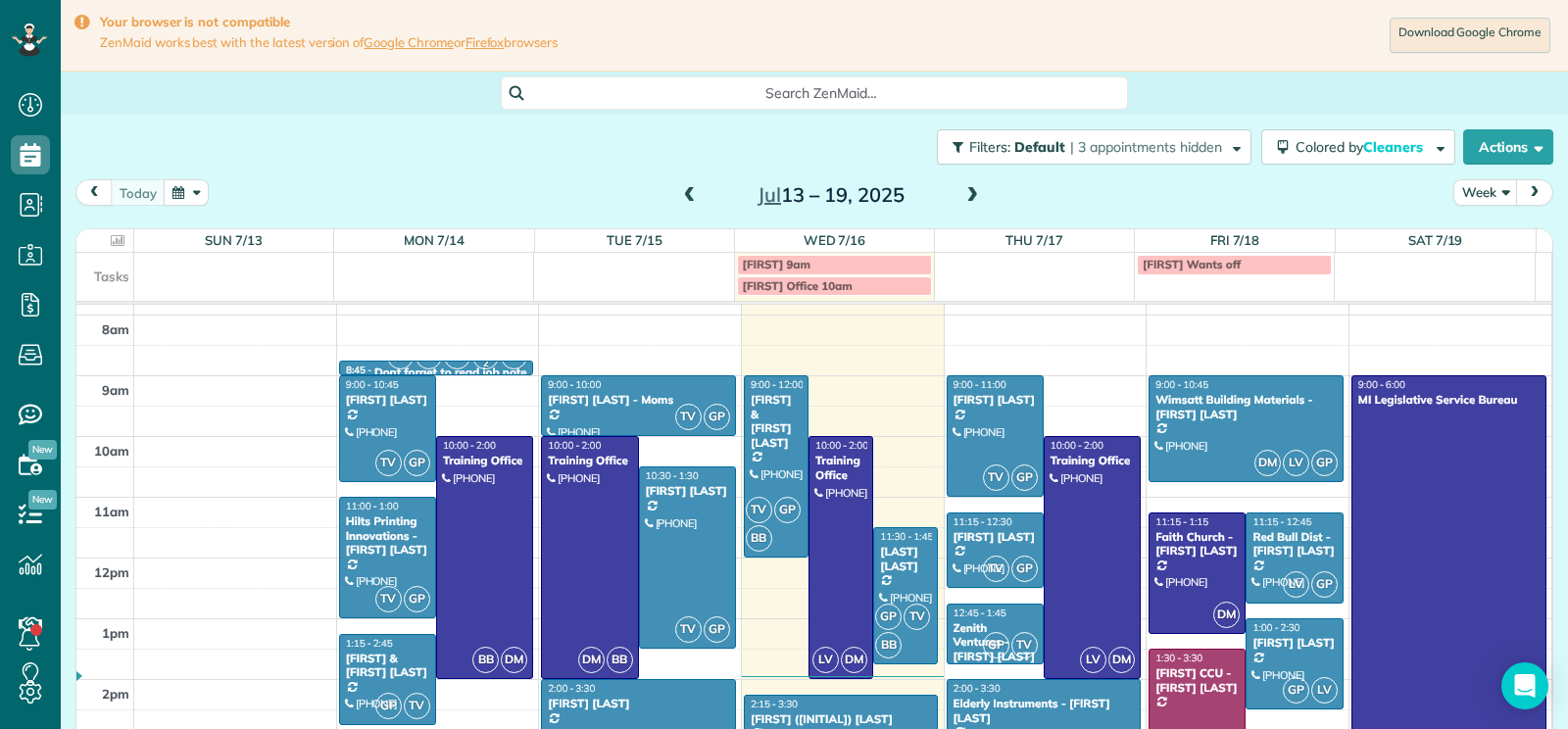 scroll, scrollTop: 97, scrollLeft: 0, axis: vertical 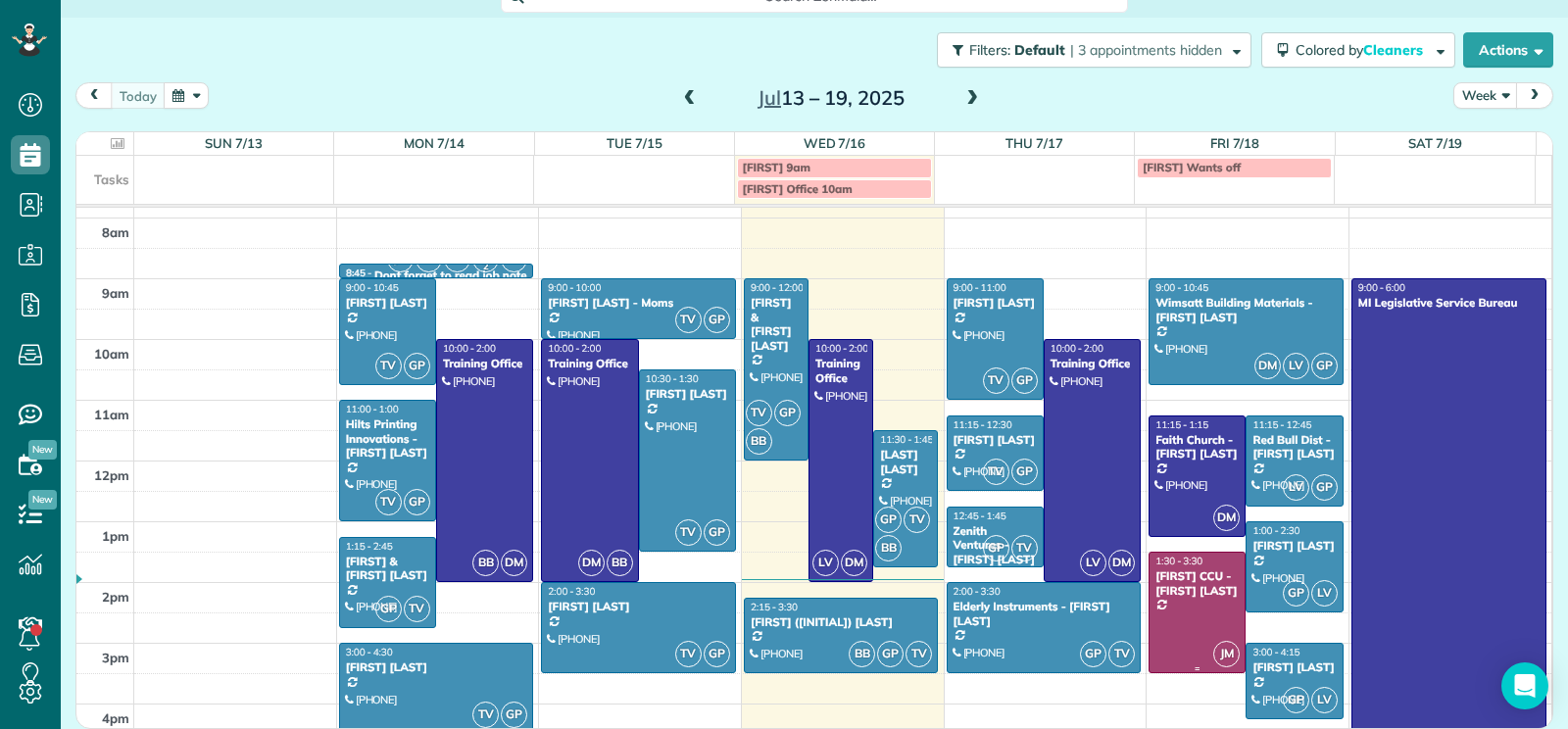 click on "Leslie CCU - Beth Grimshaw" at bounding box center (1197, 583) 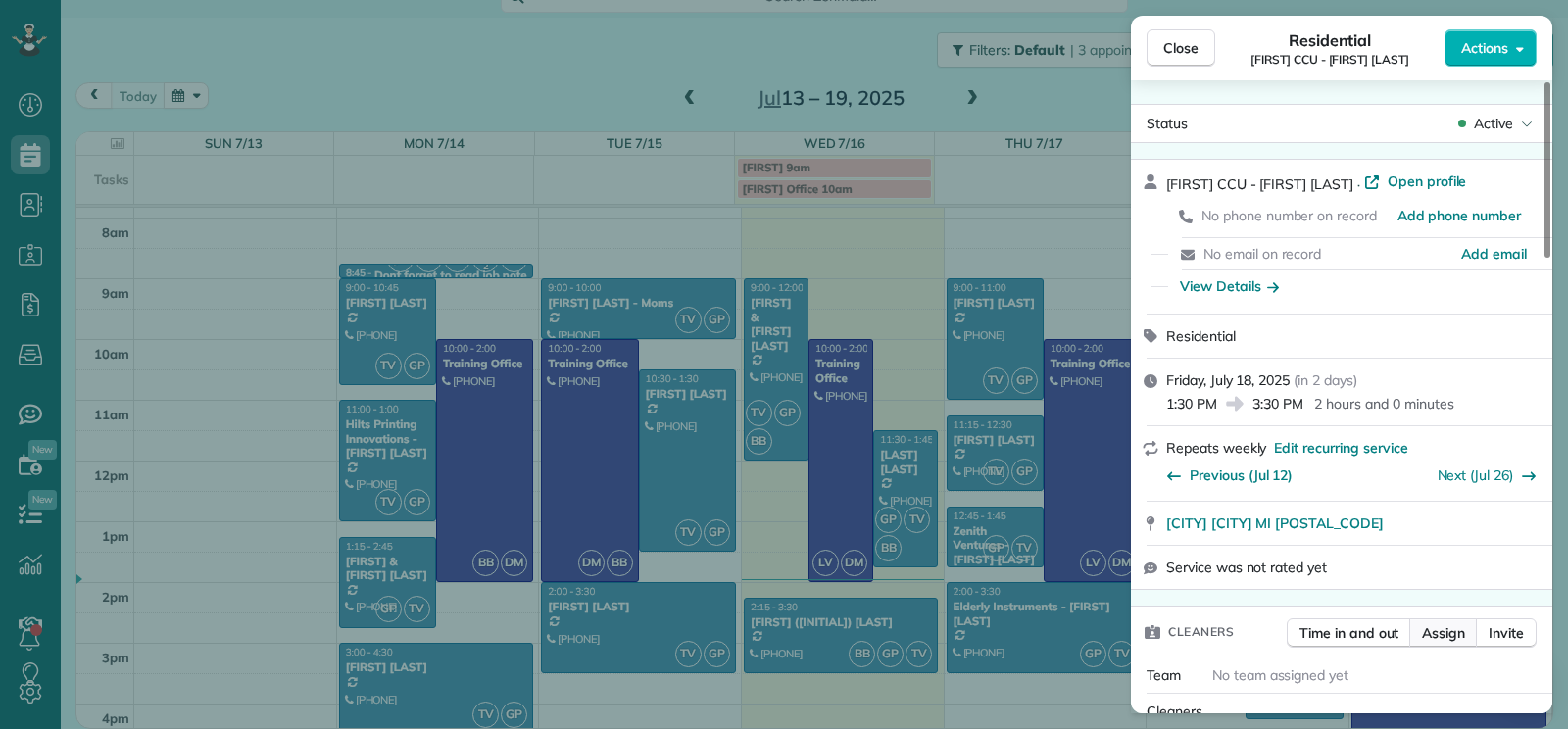 click on "Assign" at bounding box center [1444, 633] 